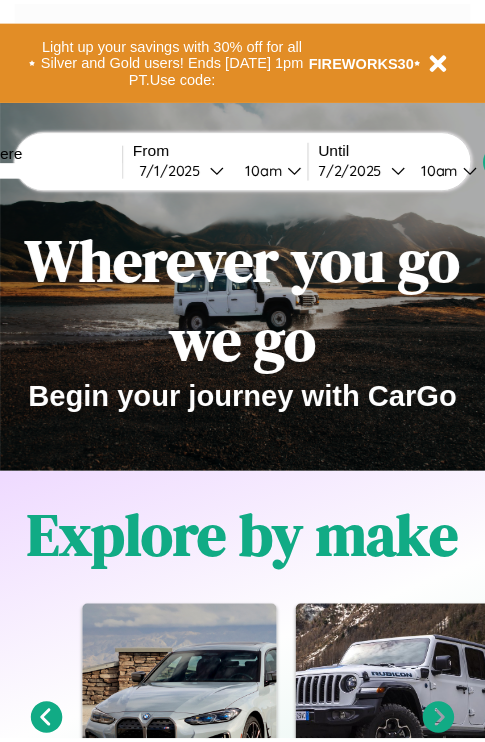 scroll, scrollTop: 0, scrollLeft: 0, axis: both 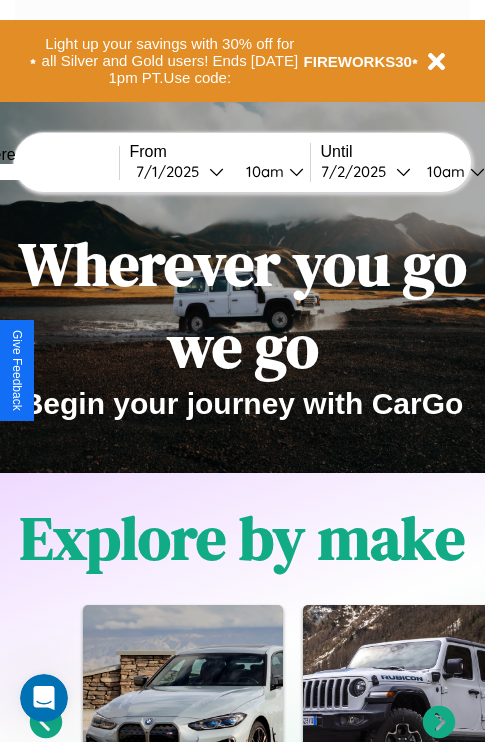 click at bounding box center (44, 172) 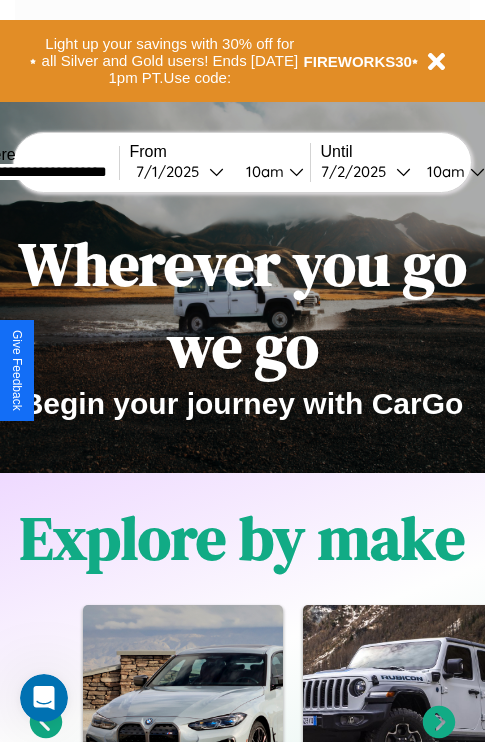 type on "**********" 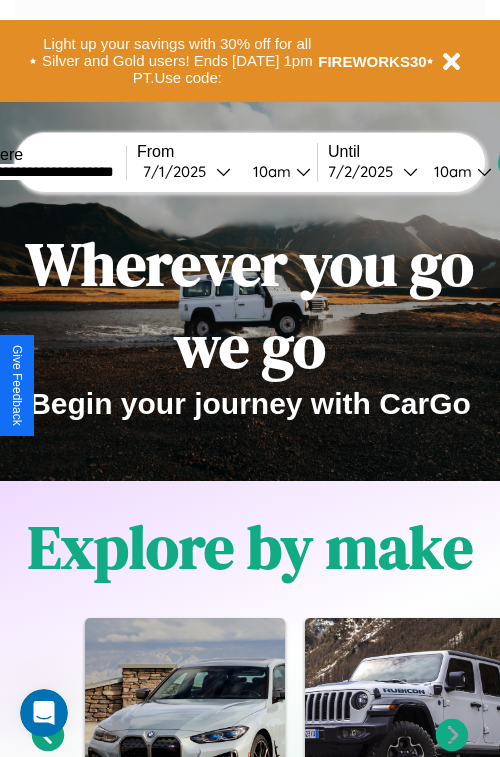 select on "*" 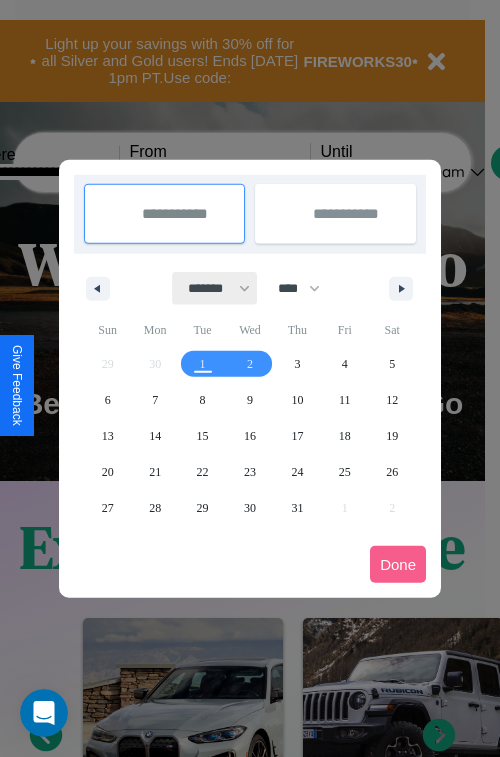 click on "******* ******** ***** ***** *** **** **** ****** ********* ******* ******** ********" at bounding box center [215, 288] 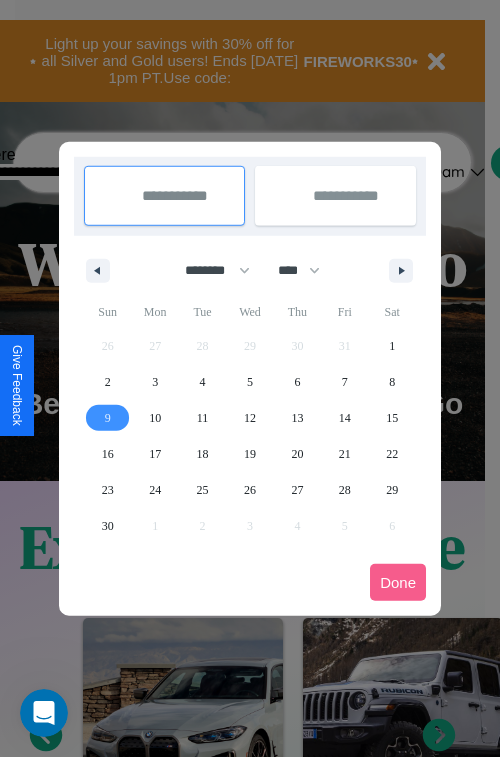 click on "9" at bounding box center [108, 418] 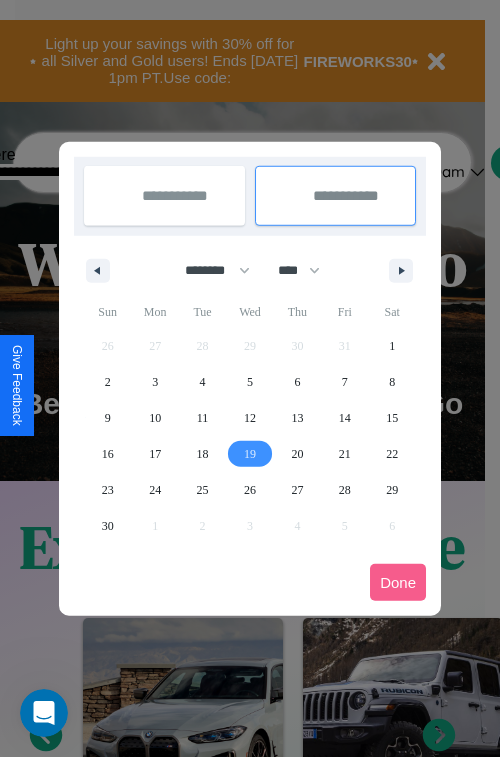 click on "19" at bounding box center (250, 454) 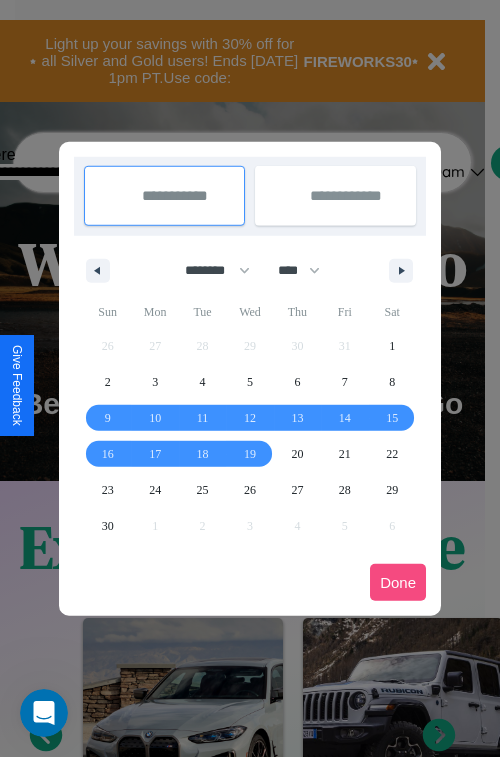click on "Done" at bounding box center (398, 582) 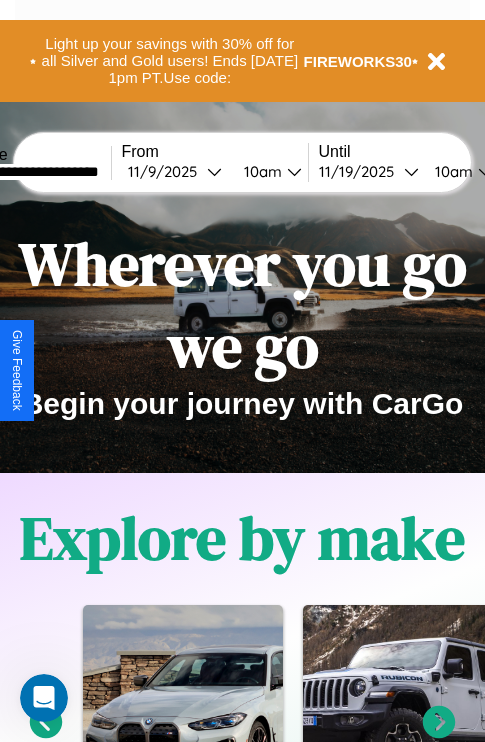 scroll, scrollTop: 0, scrollLeft: 74, axis: horizontal 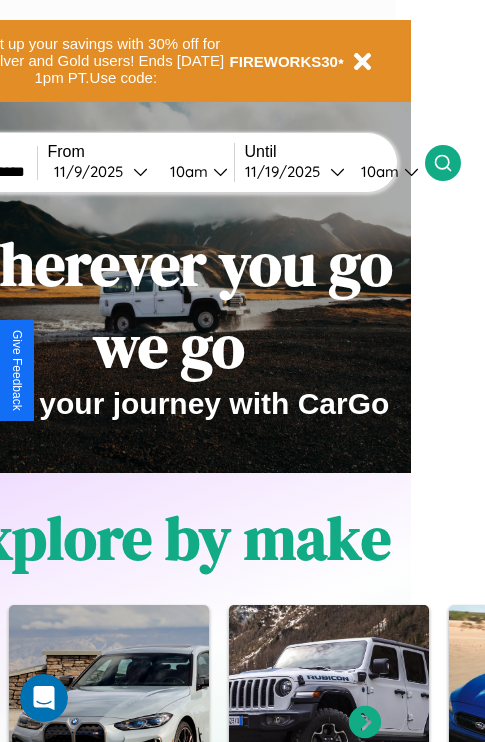 click 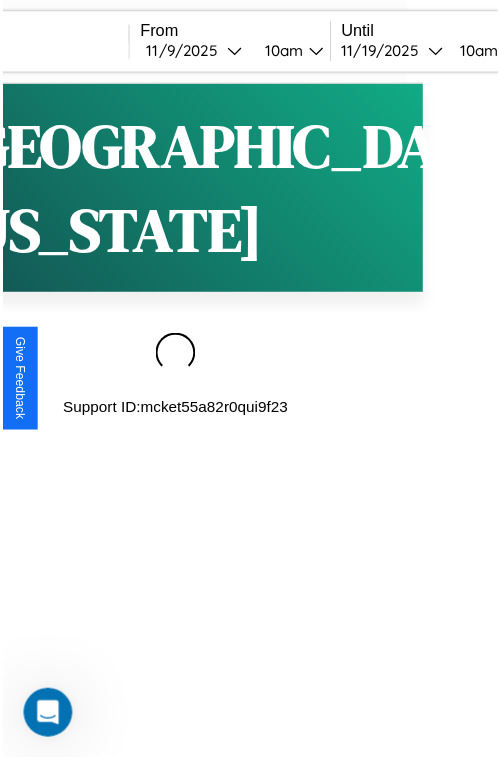 scroll, scrollTop: 0, scrollLeft: 0, axis: both 